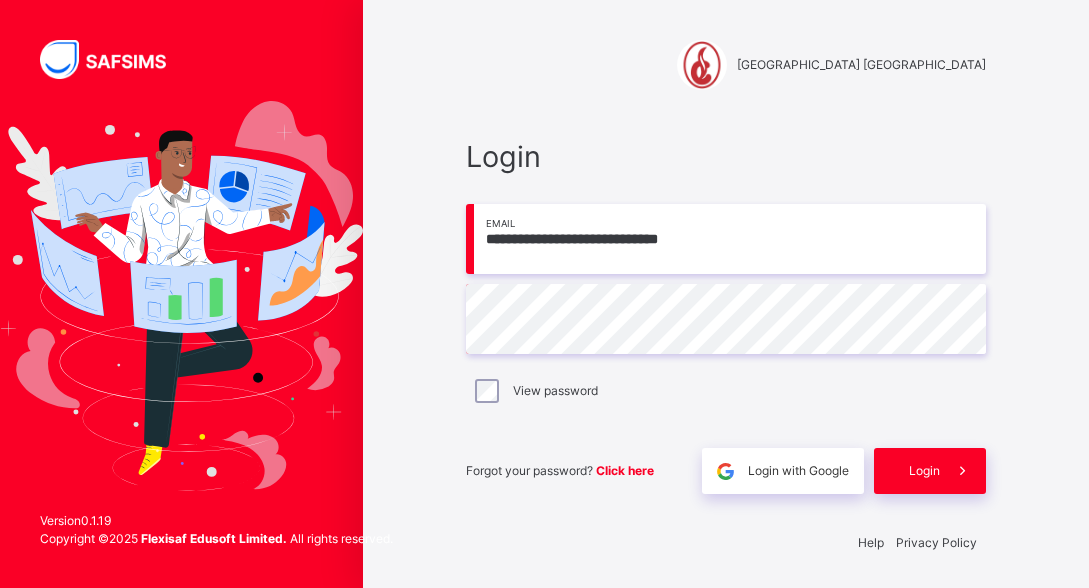 scroll, scrollTop: 4, scrollLeft: 0, axis: vertical 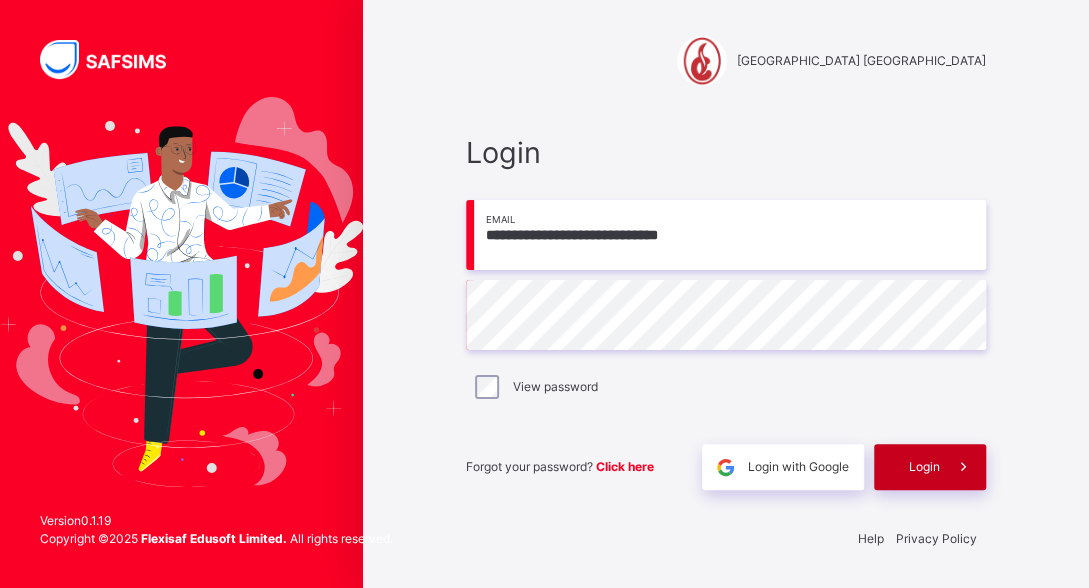 click on "Login" at bounding box center [924, 467] 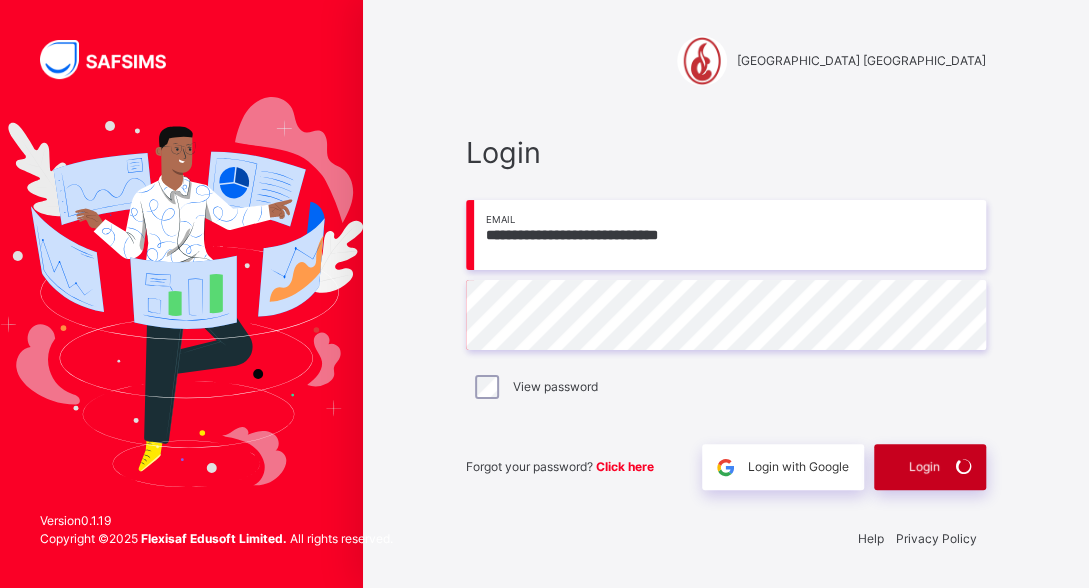 scroll, scrollTop: 0, scrollLeft: 0, axis: both 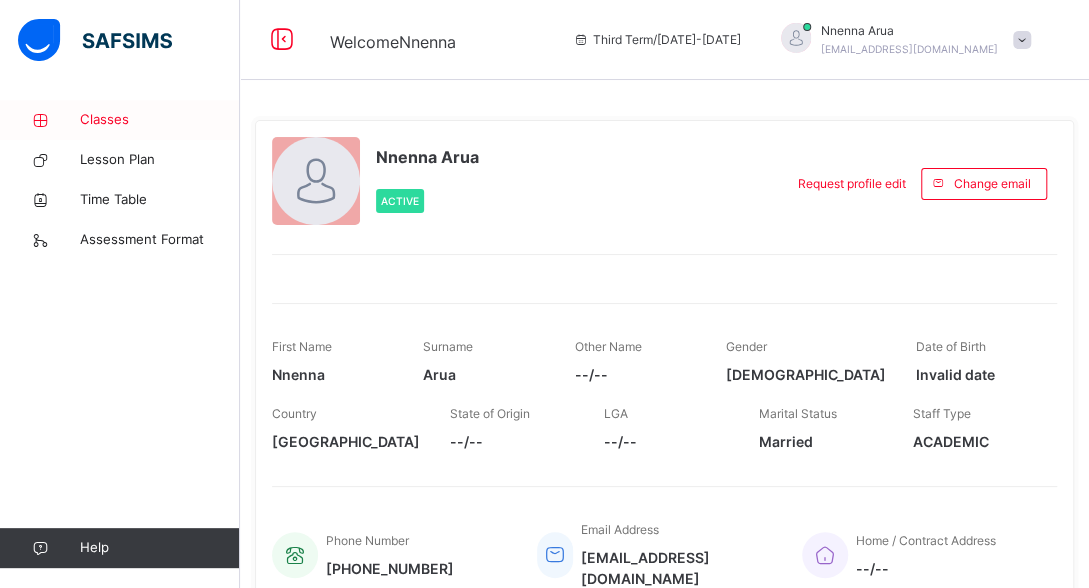 click on "Classes" at bounding box center (160, 120) 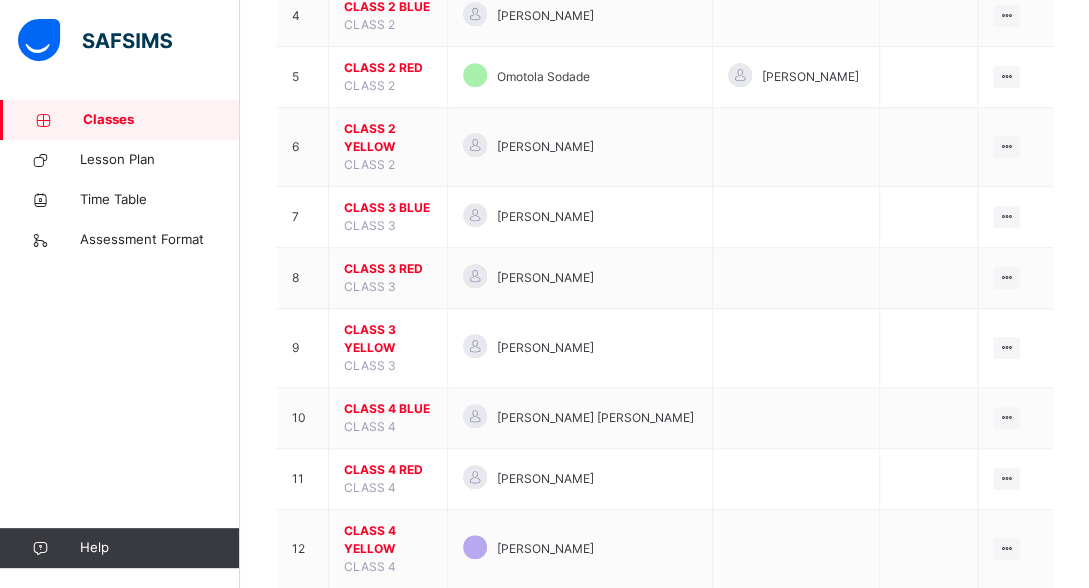 scroll, scrollTop: 483, scrollLeft: 0, axis: vertical 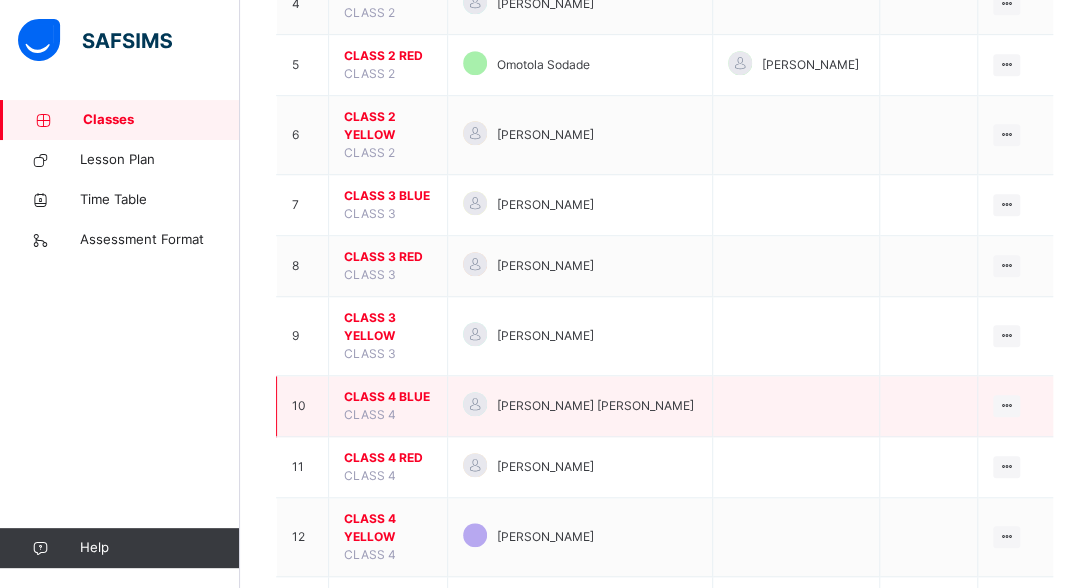 click on "CLASS 4   BLUE" at bounding box center [388, 397] 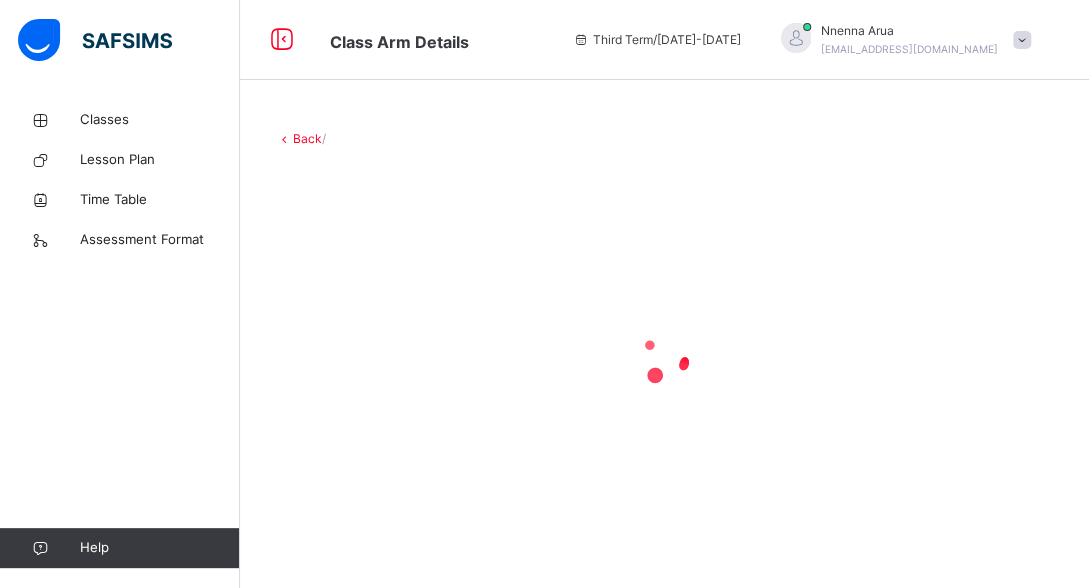 scroll, scrollTop: 0, scrollLeft: 0, axis: both 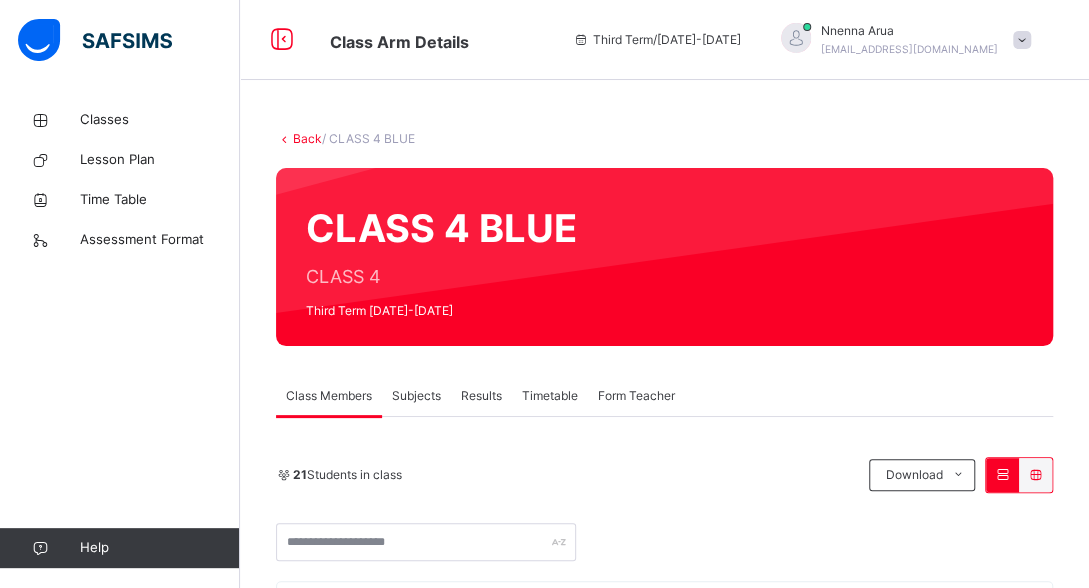 click on "Subjects" at bounding box center [416, 396] 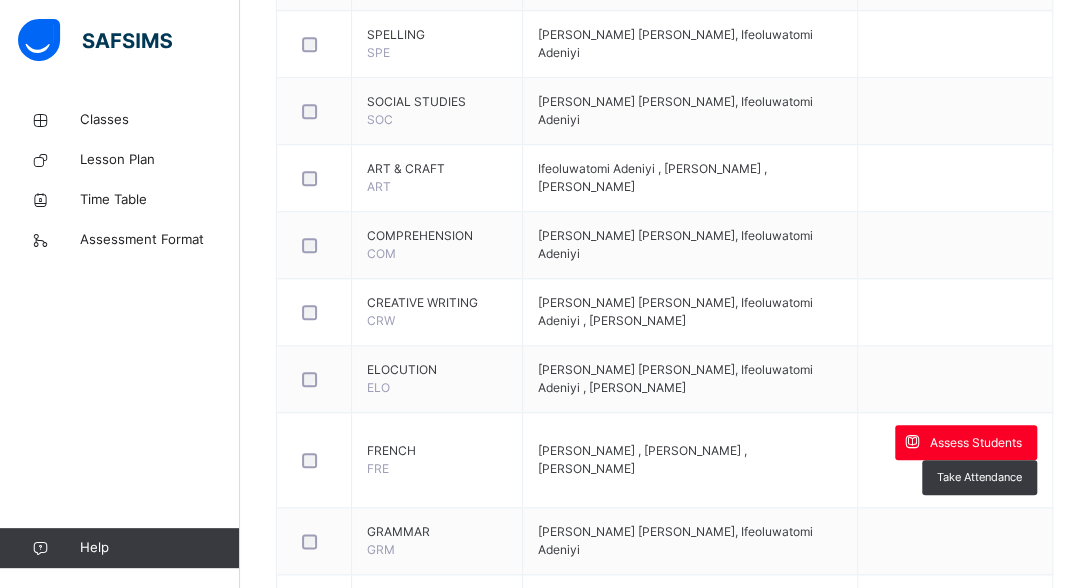 scroll, scrollTop: 724, scrollLeft: 0, axis: vertical 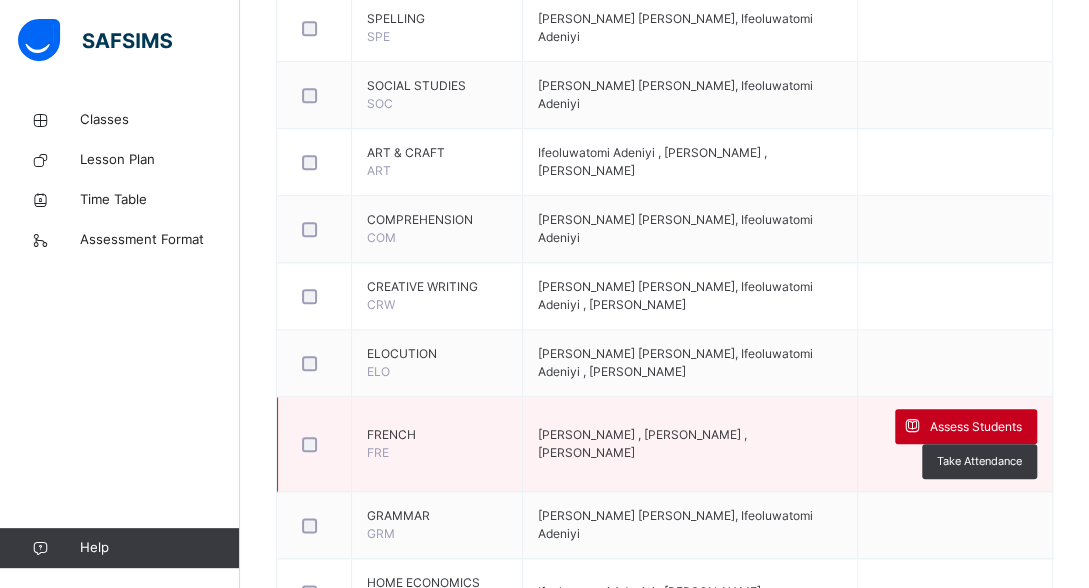 click on "Assess Students" at bounding box center (976, 427) 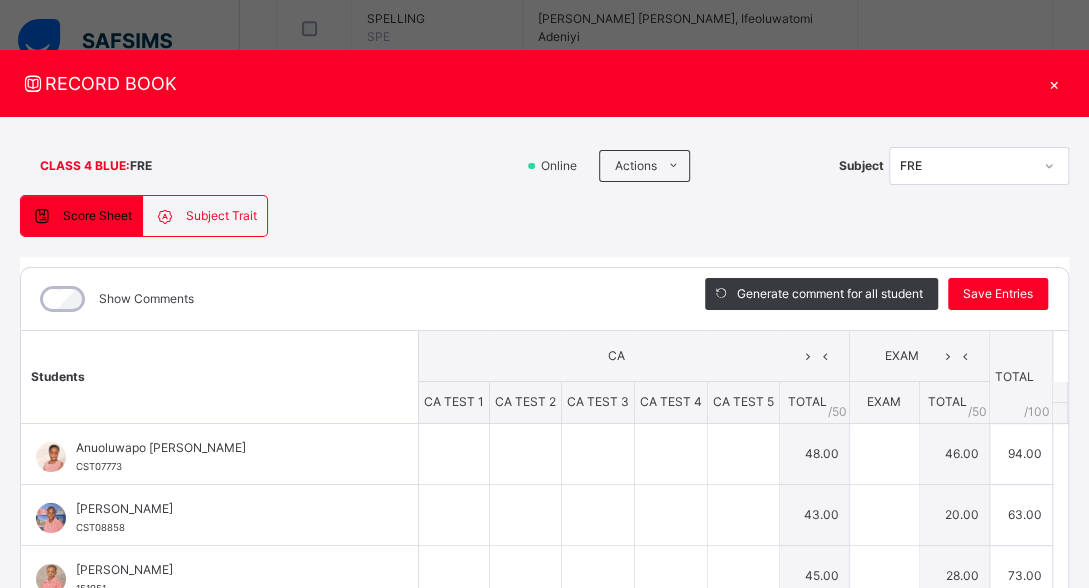 type on "**" 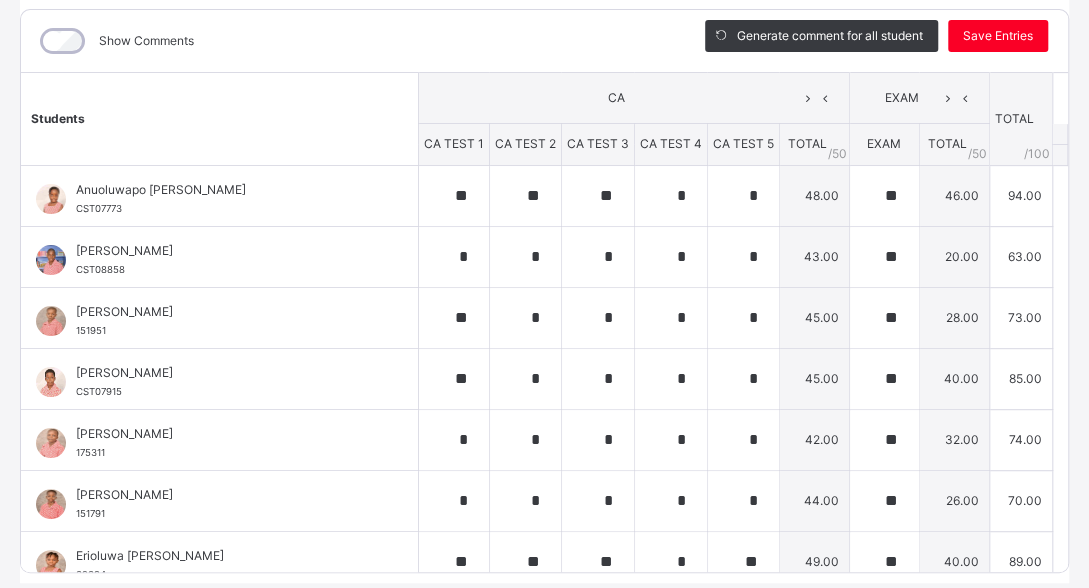 scroll, scrollTop: 322, scrollLeft: 0, axis: vertical 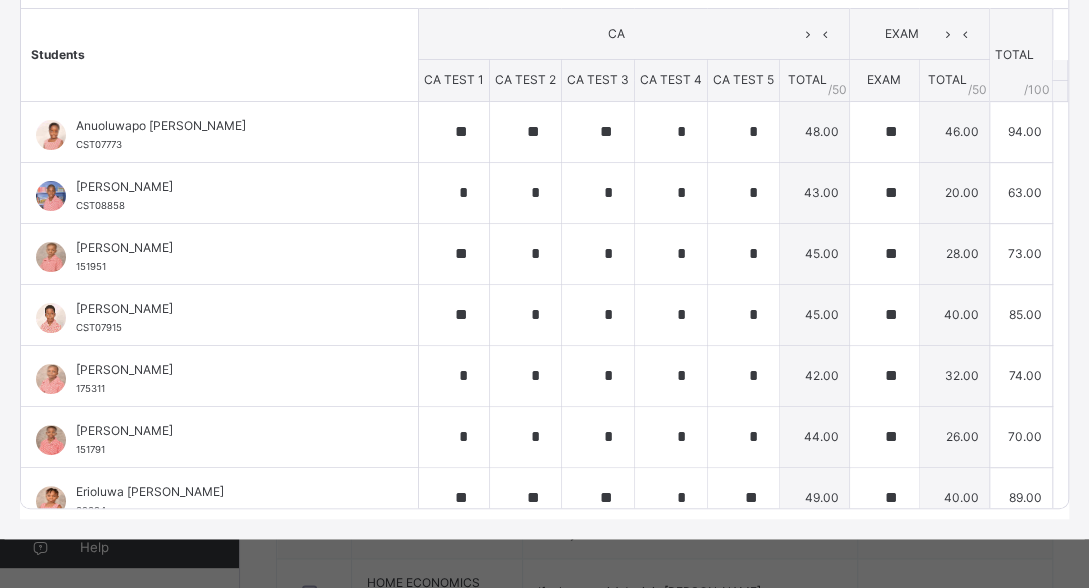 click on "Students CA  EXAM TOTAL /100 Comment CA TEST 1 CA TEST 2 CA TEST 3 CA TEST 4 CA TEST 5 TOTAL / 50 EXAM TOTAL / 50 Anuoluwapo [PERSON_NAME] CST07773 Anuoluwapo [PERSON_NAME] CST07773 ** ** ** * * 48.00 ** 46.00 94.00 Generate comment 0 / 250   ×   Subject Teacher’s Comment Generate and see in full the comment developed by the AI with an option to regenerate the comment JS Anuoluwapo [PERSON_NAME]   CST07773   Total 94.00  / 100.00 [PERSON_NAME] Bot   Regenerate     Use this comment   [PERSON_NAME] CST08858 [PERSON_NAME] CST08858 * * * * * 43.00 ** 20.00 63.00 Generate comment 0 / 250   ×   Subject Teacher’s Comment Generate and see in full the comment developed by the AI with an option to regenerate the comment JS [PERSON_NAME]   CST08858   Total 63.00  / 100.00 [PERSON_NAME] Bot   Regenerate     Use this comment   [PERSON_NAME] 151951 [PERSON_NAME] 151951 ** * * * * 45.00 ** 28.00 73.00 Generate comment 0 / 250   ×   Subject Teacher’s Comment JS CHUKWUGOZIRIM  OKONKWO   151951   Total" at bounding box center [544, 695] 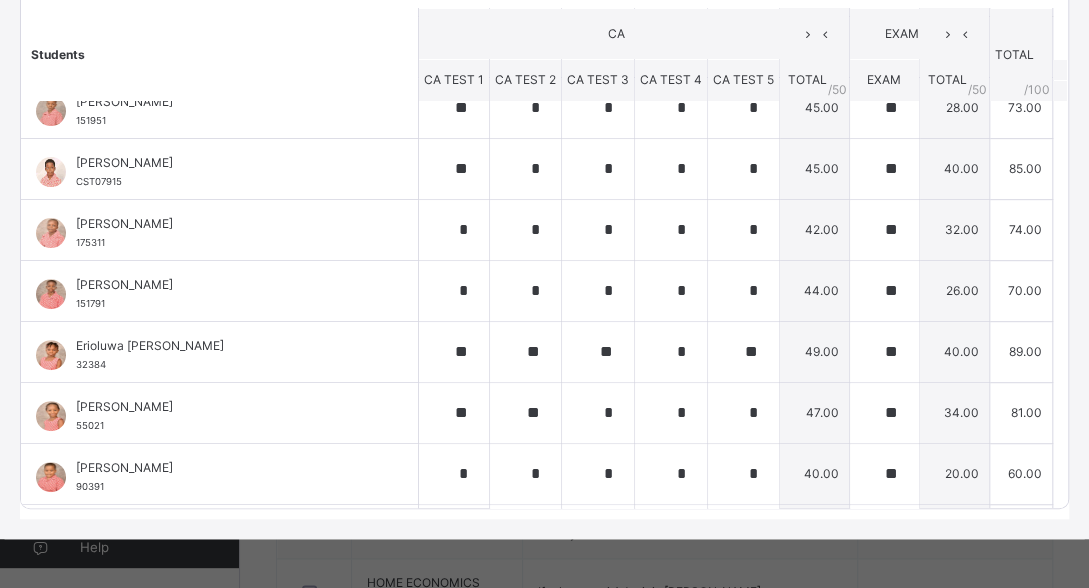 scroll, scrollTop: 166, scrollLeft: 0, axis: vertical 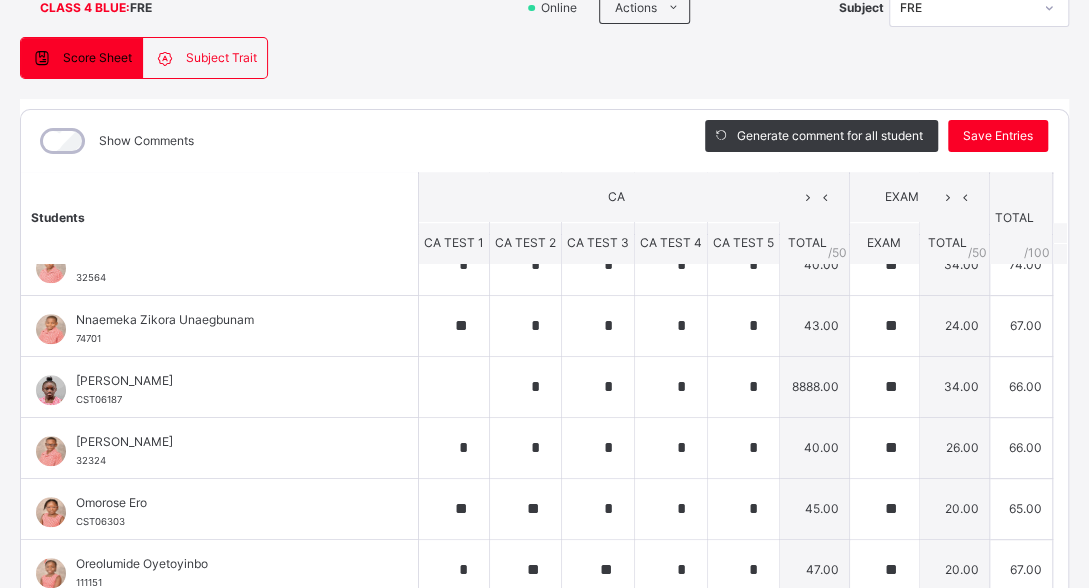 click on "CLASS 4   BLUE :   FRE Online Actions  Download Empty Score Sheet  Upload/map score sheet Subject  FRE [GEOGRAPHIC_DATA] [GEOGRAPHIC_DATA]	 Date: [DATE] 3:13:38 pm Score Sheet Subject Trait Score Sheet Subject Trait Show Comments   Generate comment for all student   Save Entries Class Level:  CLASS 4   BLUE Subject:  FRE Session:  2024/2025 Session Session:  Third Term Students CA  EXAM TOTAL /100 Comment CA TEST 1 CA TEST 2 CA TEST 3 CA TEST 4 CA TEST 5 TOTAL / 50 EXAM TOTAL / 50 Anuoluwapo [PERSON_NAME] CST07773 Anuoluwapo [PERSON_NAME] CST07773 ** ** ** * * 48.00 ** 46.00 94.00 Generate comment 0 / 250   ×   Subject Teacher’s Comment Generate and see in full the comment developed by the AI with an option to regenerate the comment JS Anuoluwapo [PERSON_NAME]   CST07773   Total 94.00  / 100.00 [PERSON_NAME] Bot   Regenerate     Use this comment   [PERSON_NAME] CST08858 [PERSON_NAME] CST08858 * * * * * 43.00 ** 20.00 63.00 Generate comment 0 / 250   ×   Subject Teacher’s Comment JS [PERSON_NAME]" at bounding box center (544, 331) 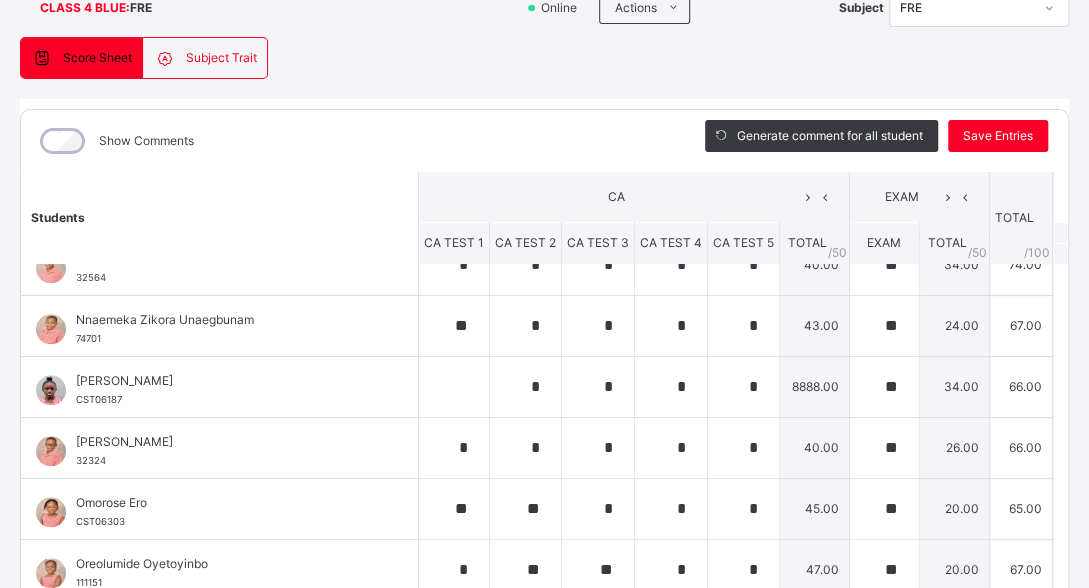 scroll, scrollTop: 866, scrollLeft: 0, axis: vertical 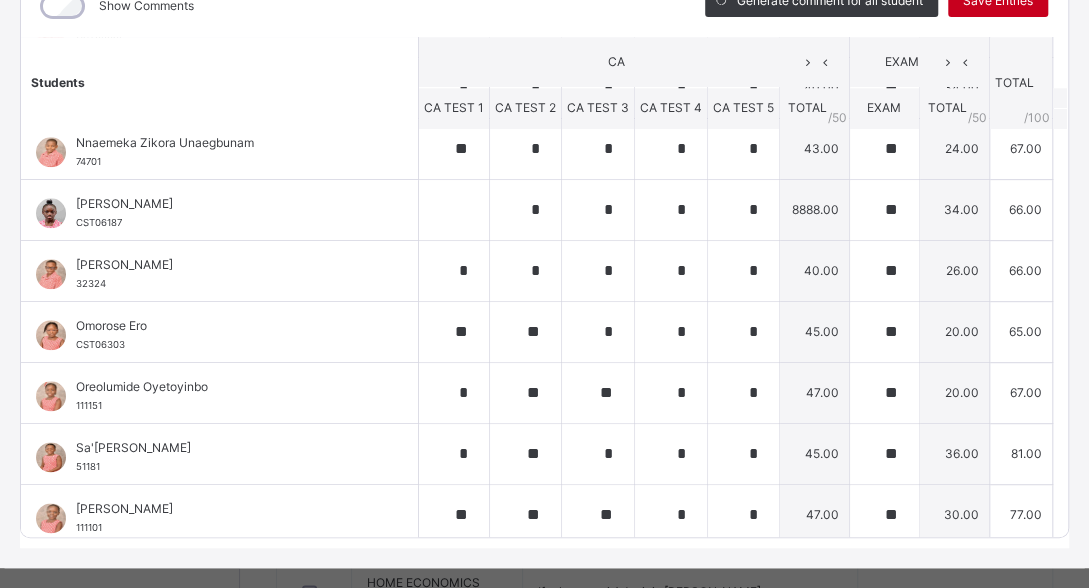 click on "Save Entries" at bounding box center (998, 1) 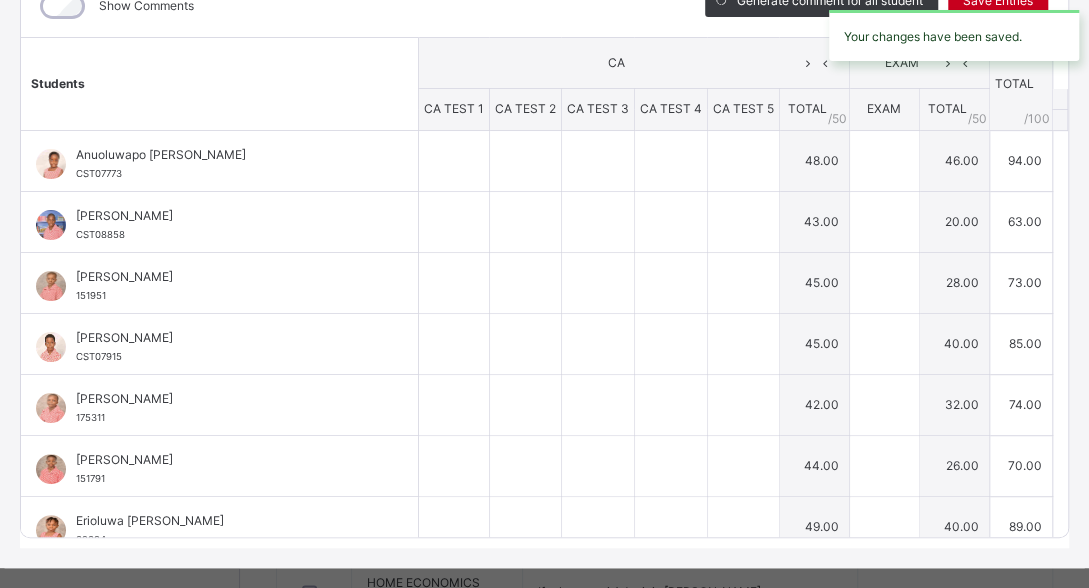 type on "**" 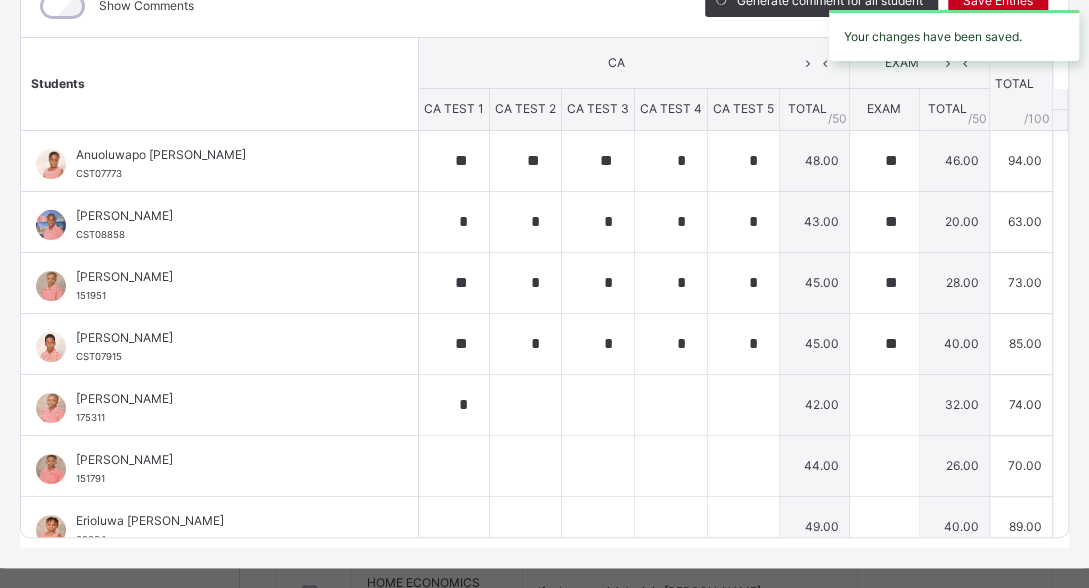 type on "*" 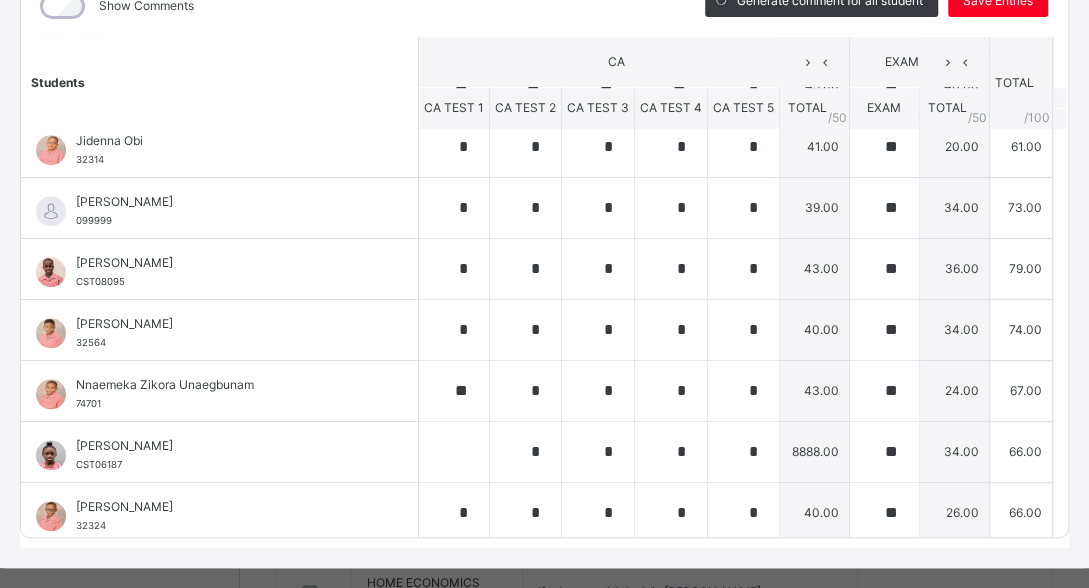 scroll, scrollTop: 620, scrollLeft: 0, axis: vertical 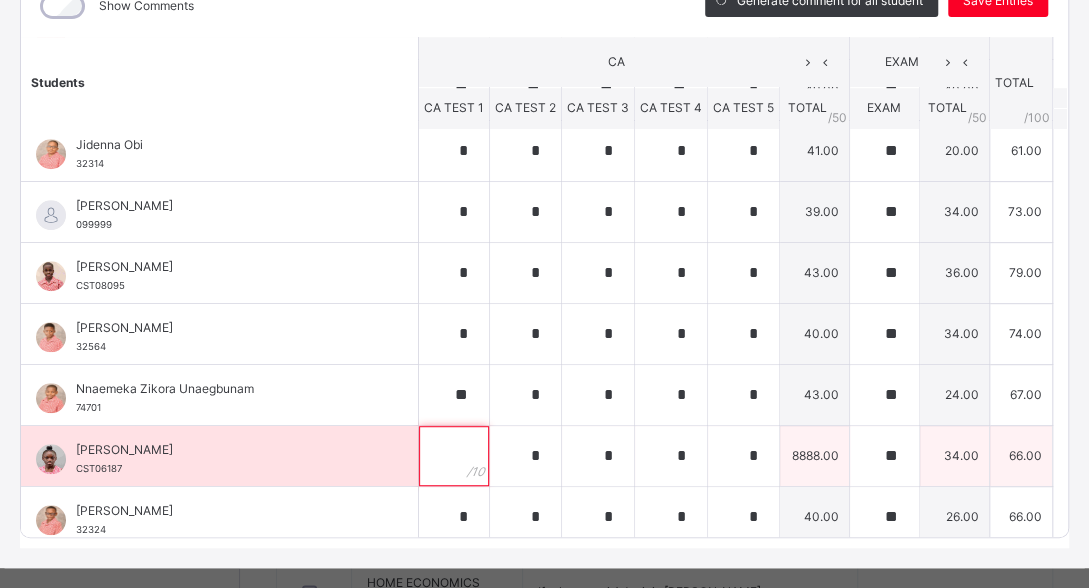 click at bounding box center (454, 456) 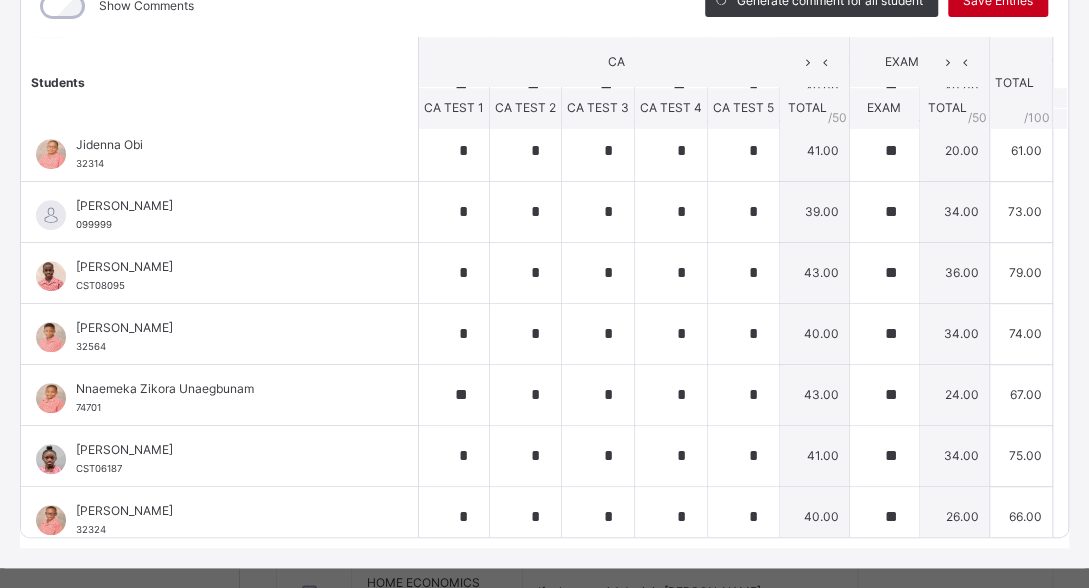 click on "Save Entries" at bounding box center (998, 1) 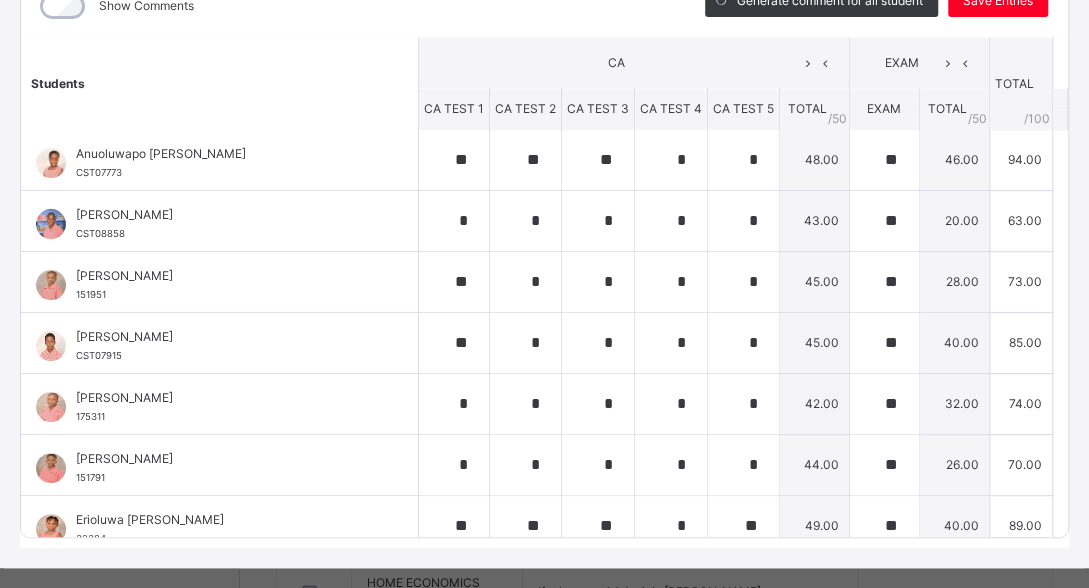 scroll, scrollTop: 0, scrollLeft: 0, axis: both 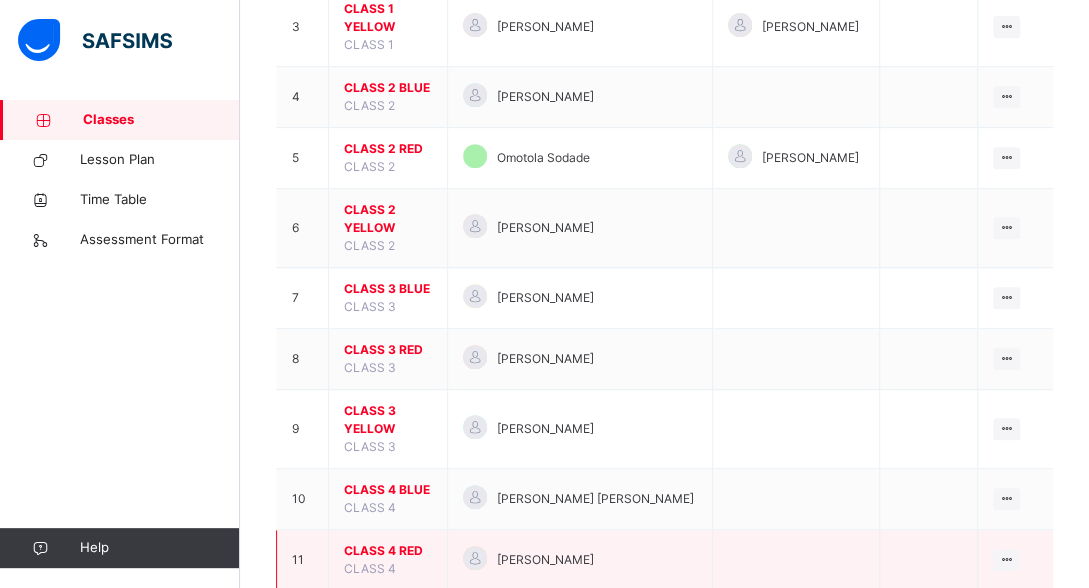 click on "CLASS 4   RED" at bounding box center (388, 551) 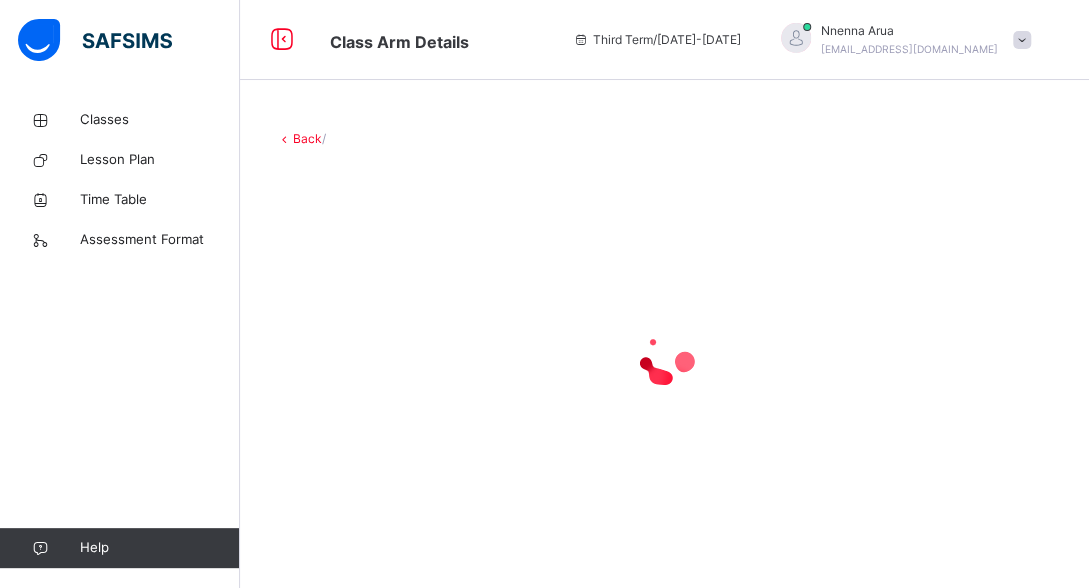 scroll, scrollTop: 0, scrollLeft: 0, axis: both 